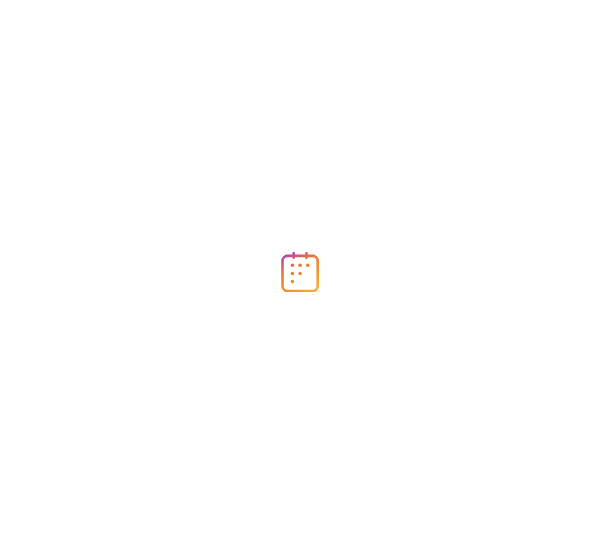 scroll, scrollTop: 0, scrollLeft: 0, axis: both 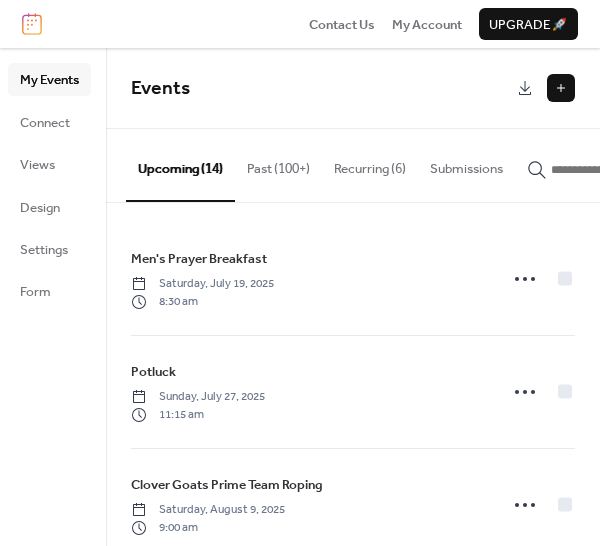 click at bounding box center [561, 88] 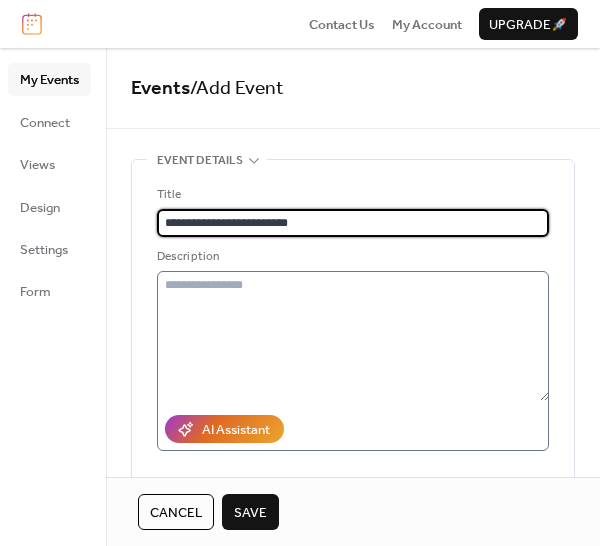 type on "**********" 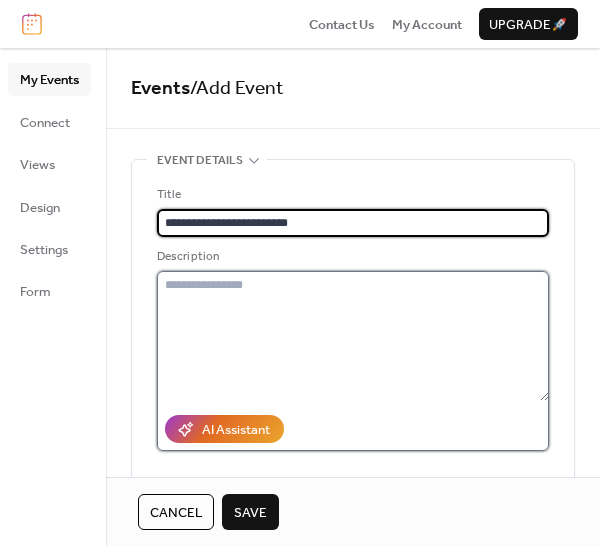 click at bounding box center (353, 336) 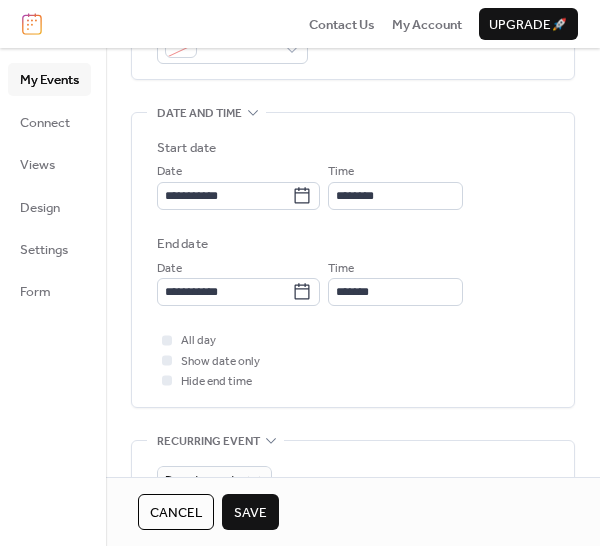 scroll, scrollTop: 583, scrollLeft: 0, axis: vertical 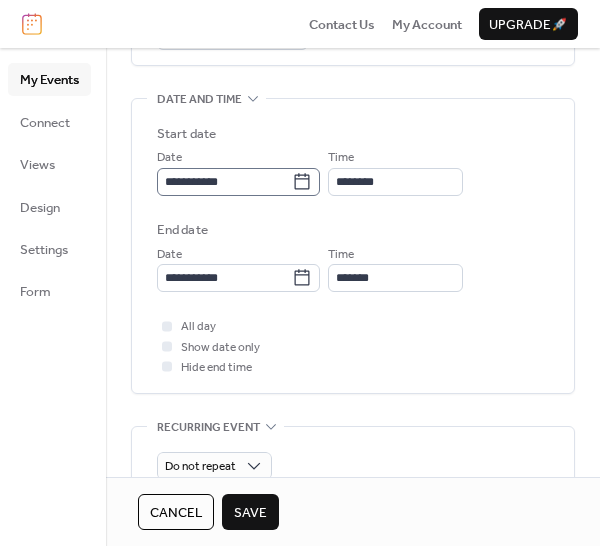 click 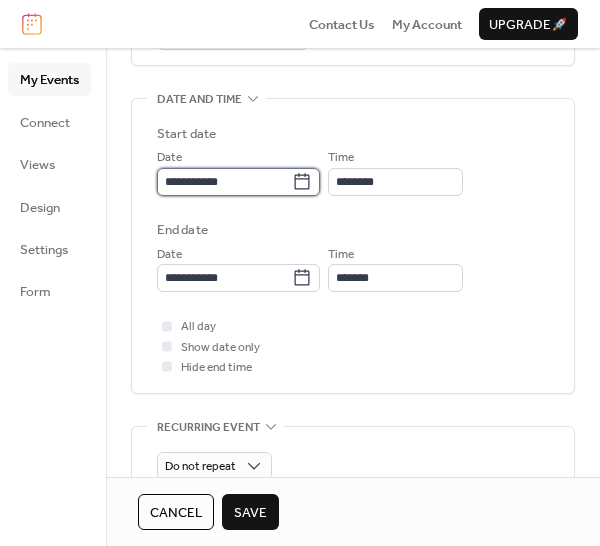 click on "**********" at bounding box center [224, 182] 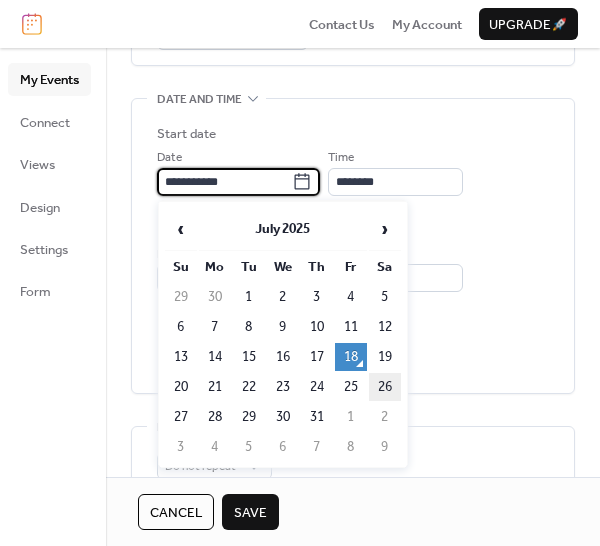 click on "26" at bounding box center [385, 387] 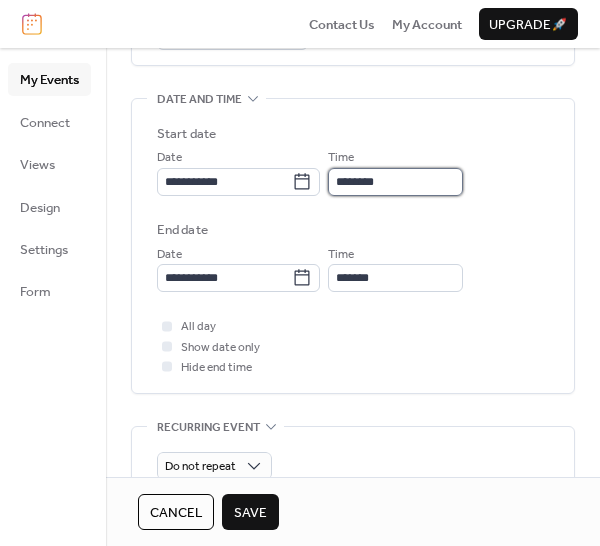 click on "********" at bounding box center [395, 182] 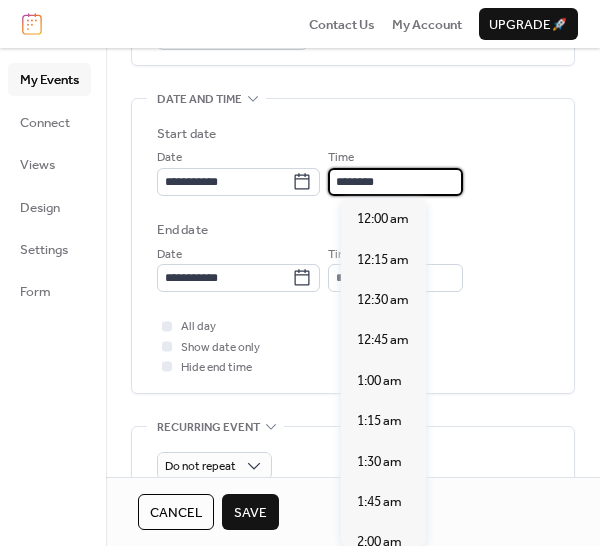 scroll, scrollTop: 1940, scrollLeft: 0, axis: vertical 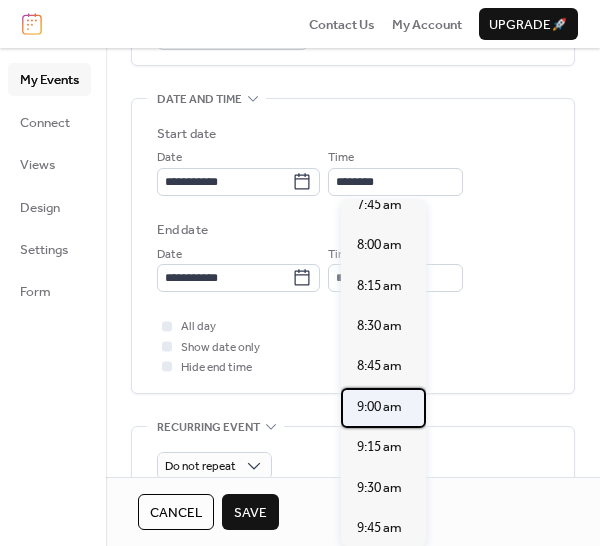 click on "9:00 am" at bounding box center [379, 407] 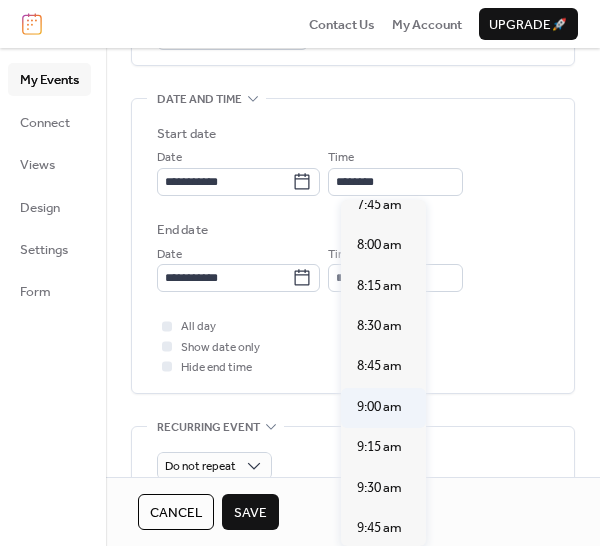 type on "*******" 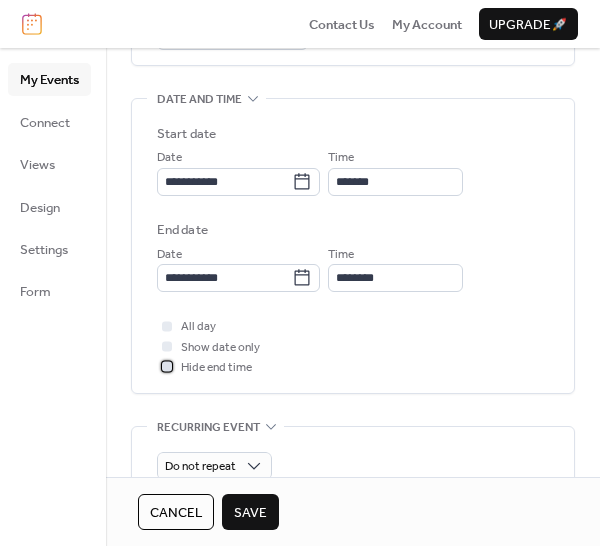 click at bounding box center [167, 367] 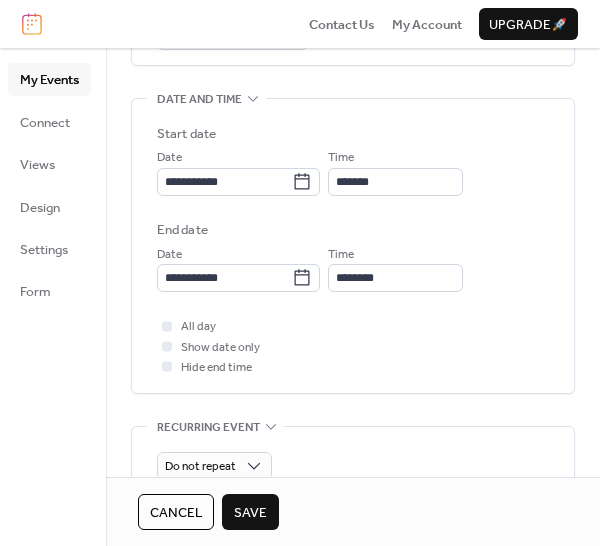 click on "Save" at bounding box center (250, 512) 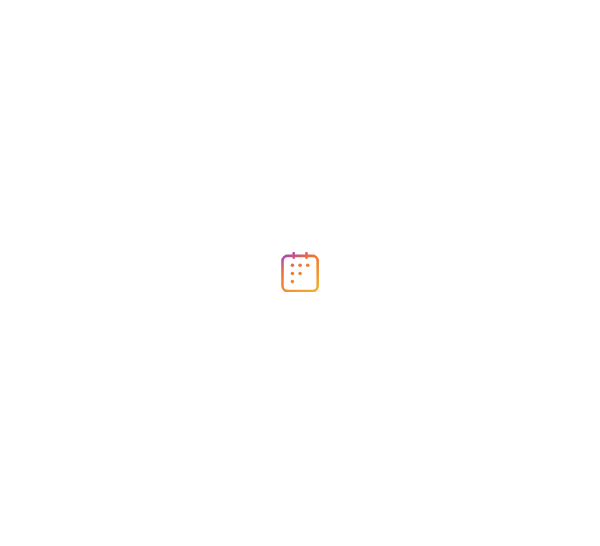scroll, scrollTop: 0, scrollLeft: 0, axis: both 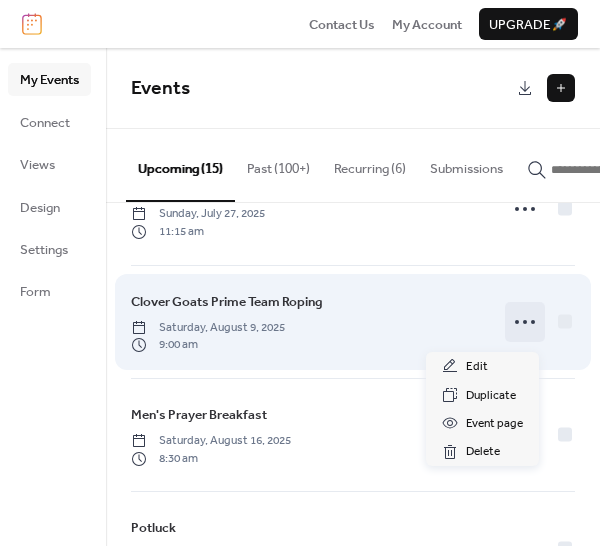 click 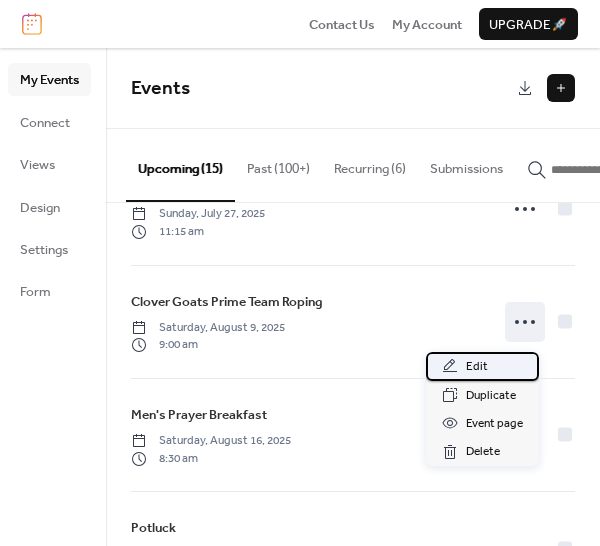 click on "Edit" at bounding box center (477, 367) 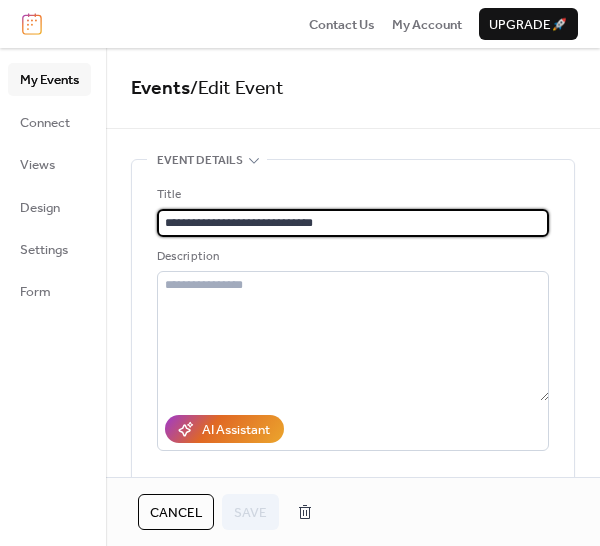 click on "**********" at bounding box center (353, 223) 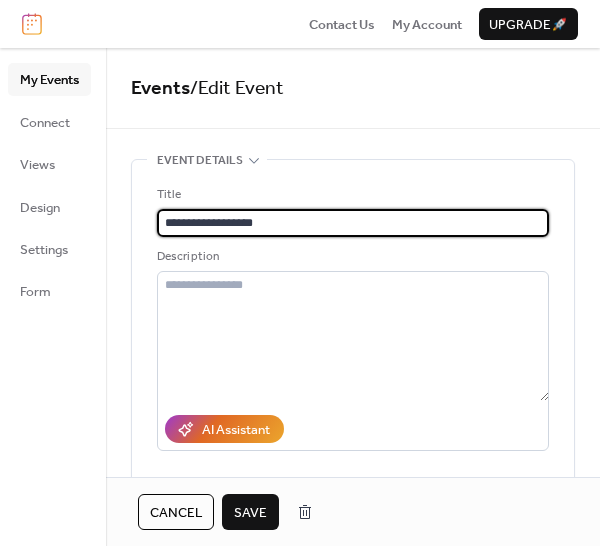 click on "**********" at bounding box center [353, 223] 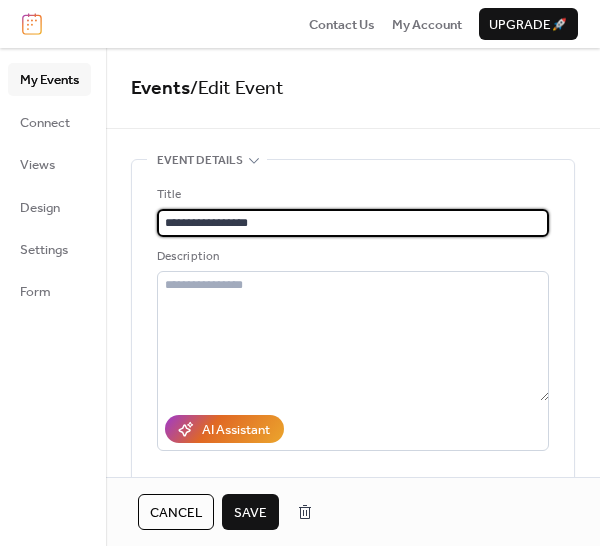 type on "**********" 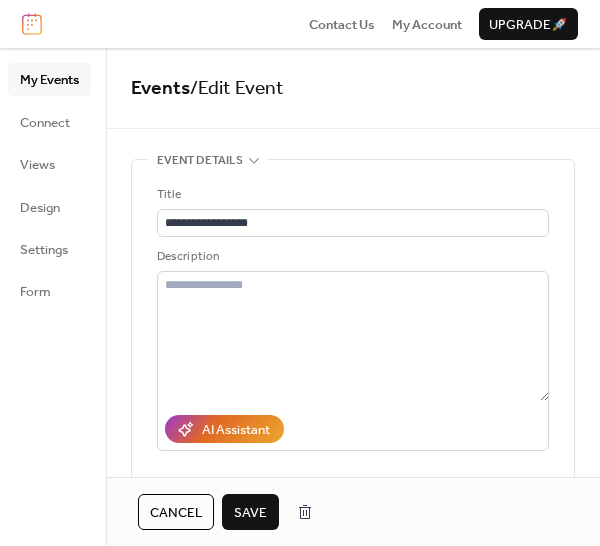 drag, startPoint x: 253, startPoint y: 498, endPoint x: 231, endPoint y: 514, distance: 27.202942 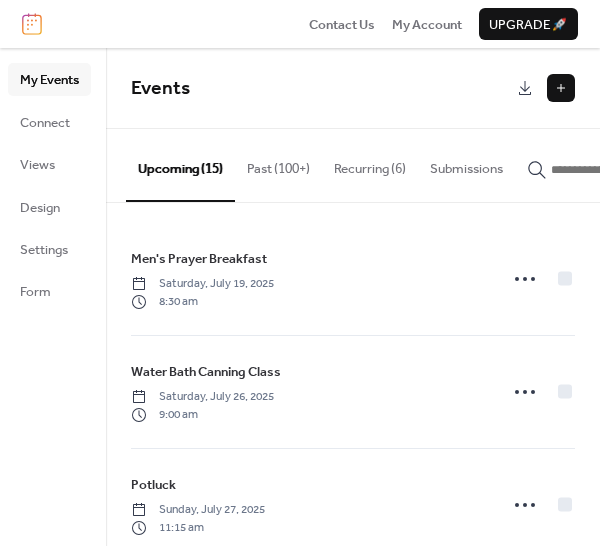click at bounding box center [561, 88] 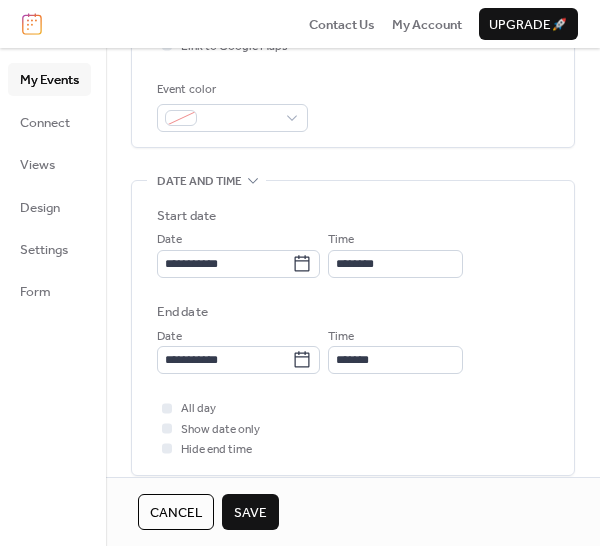 scroll, scrollTop: 507, scrollLeft: 0, axis: vertical 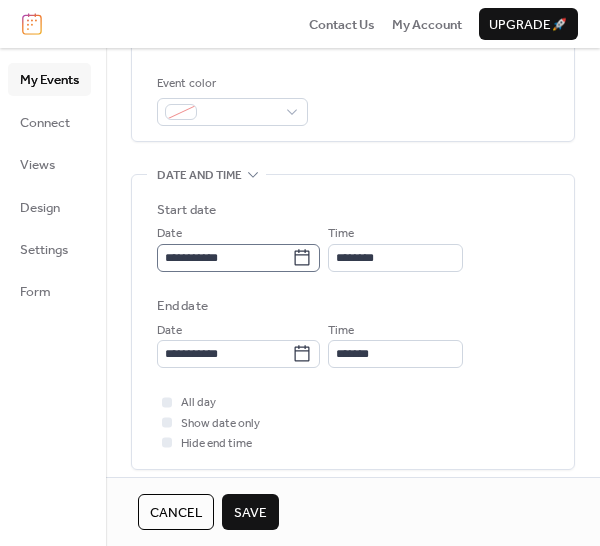 type on "**********" 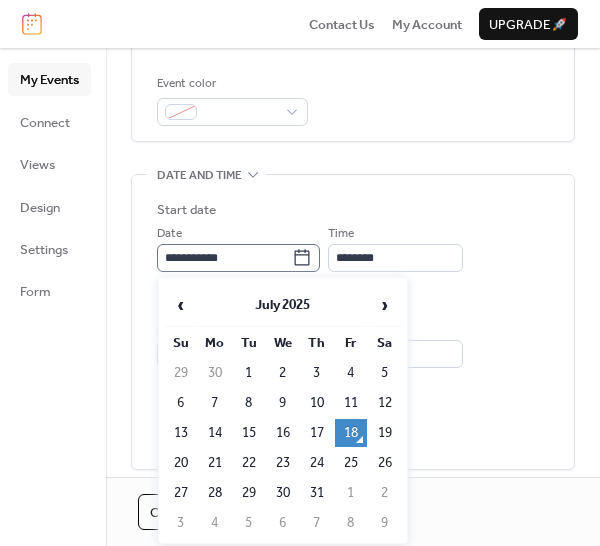 click 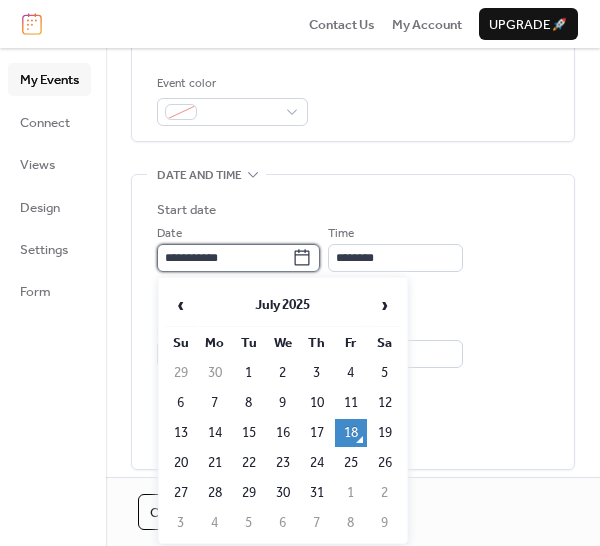 click on "**********" at bounding box center (224, 258) 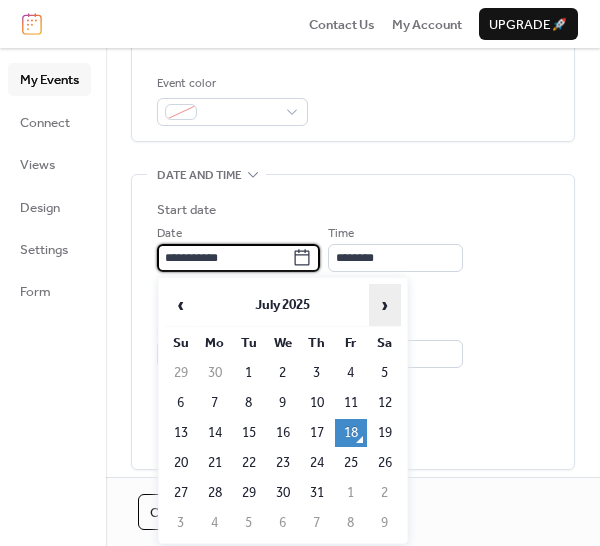 click on "›" at bounding box center (385, 305) 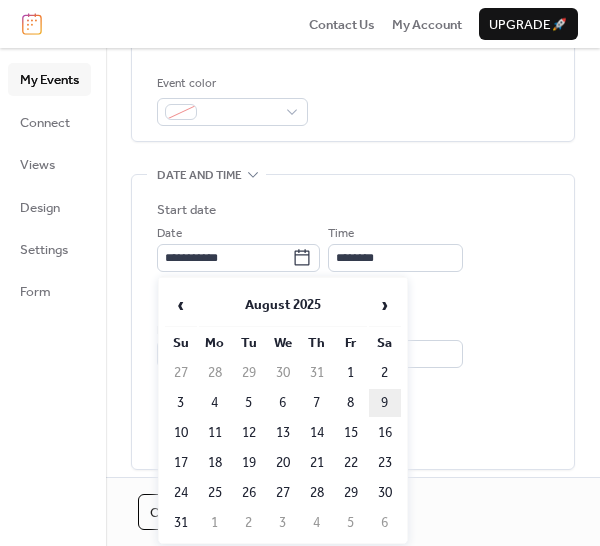 click on "9" at bounding box center (385, 403) 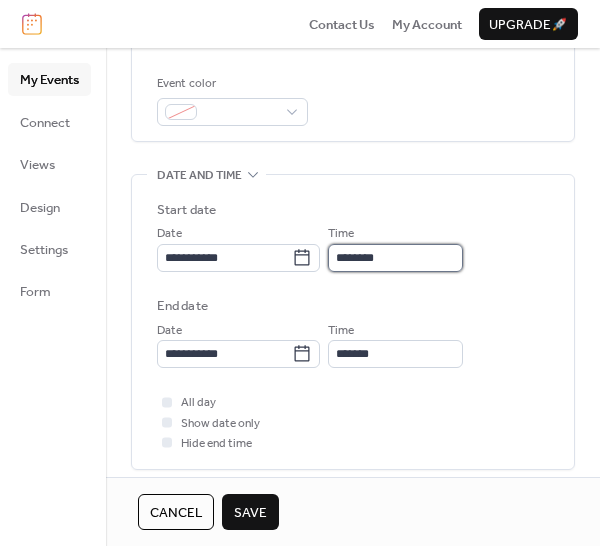 click on "********" at bounding box center [395, 258] 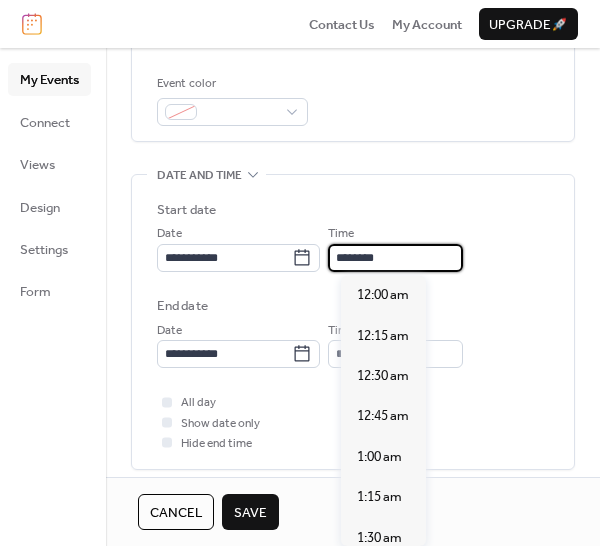scroll, scrollTop: 1940, scrollLeft: 0, axis: vertical 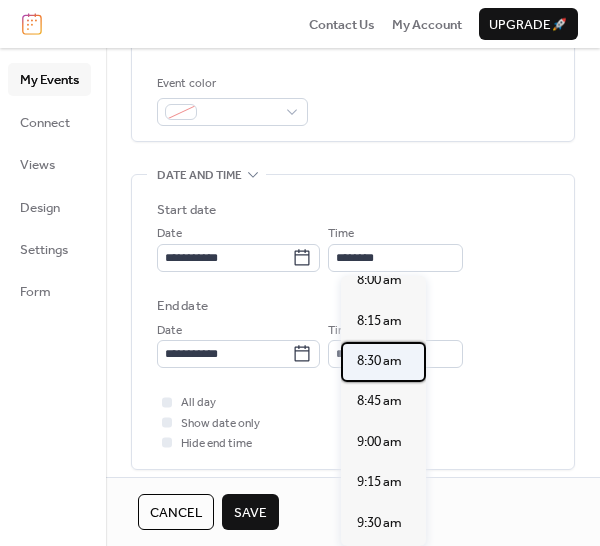 click on "8:30 am" at bounding box center (379, 361) 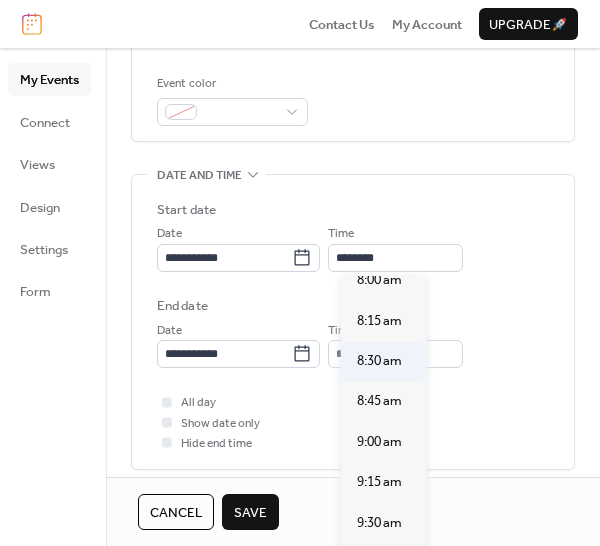 type on "*******" 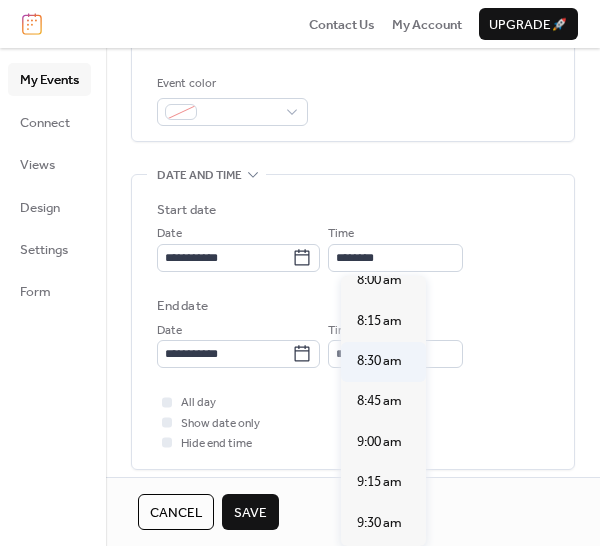 type on "*******" 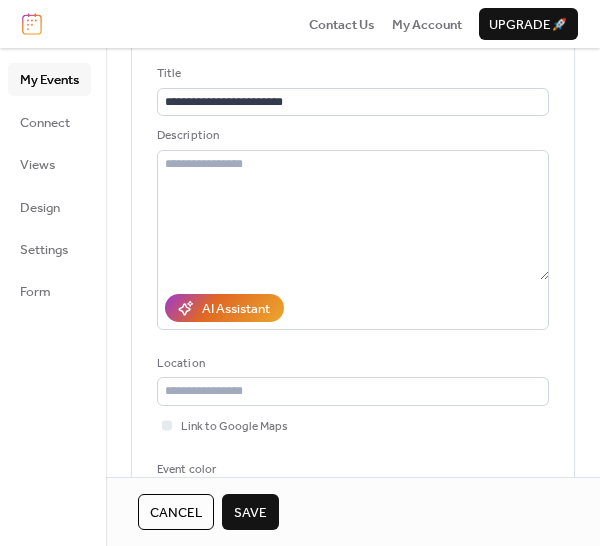 scroll, scrollTop: 0, scrollLeft: 0, axis: both 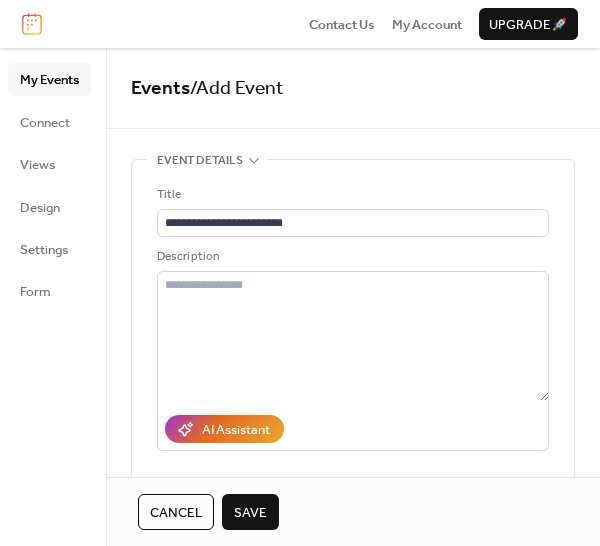 click on "Save" at bounding box center [250, 513] 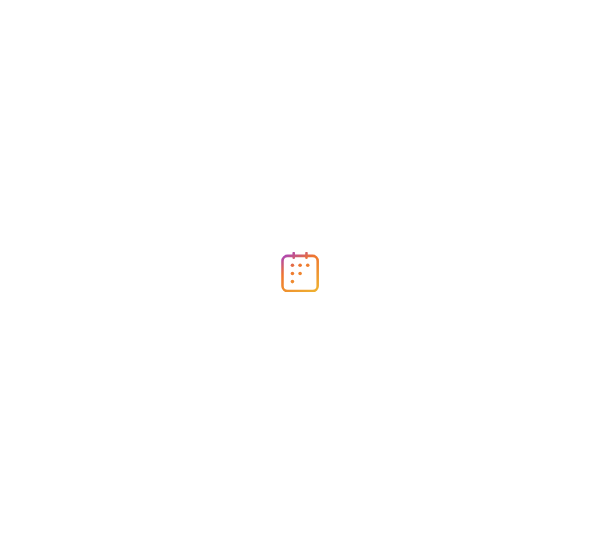 scroll, scrollTop: 0, scrollLeft: 0, axis: both 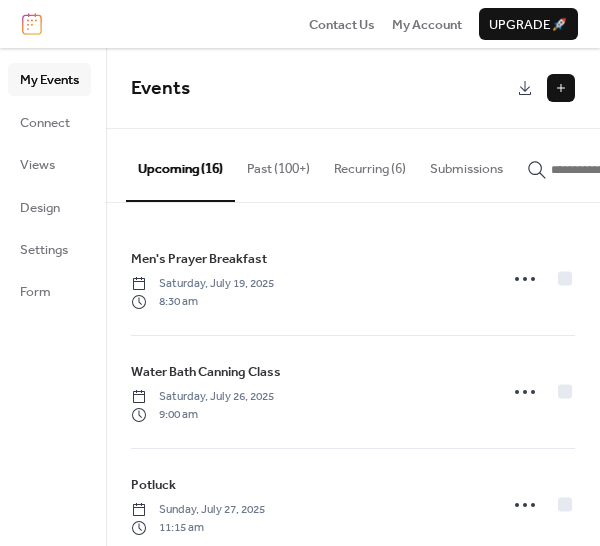 click at bounding box center (561, 88) 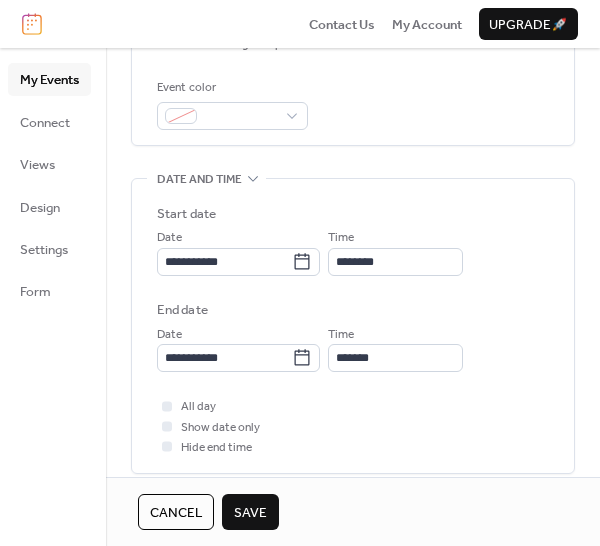scroll, scrollTop: 507, scrollLeft: 0, axis: vertical 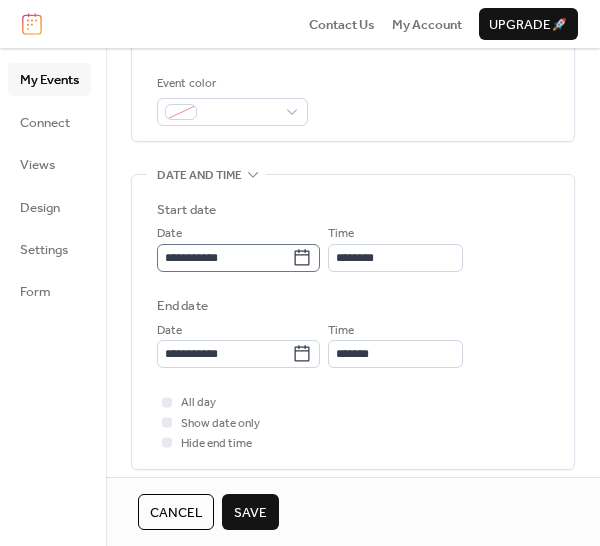 type on "**********" 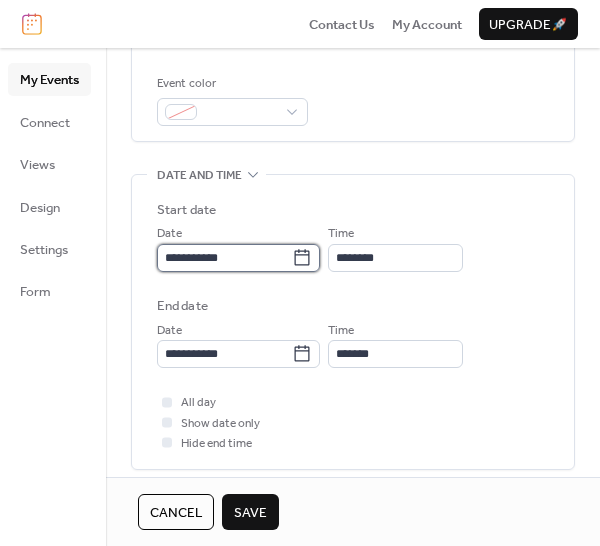 click on "**********" at bounding box center [224, 258] 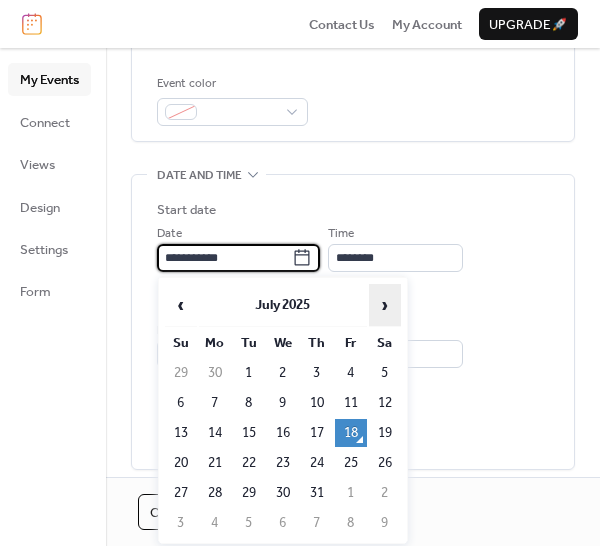 click on "›" at bounding box center [385, 305] 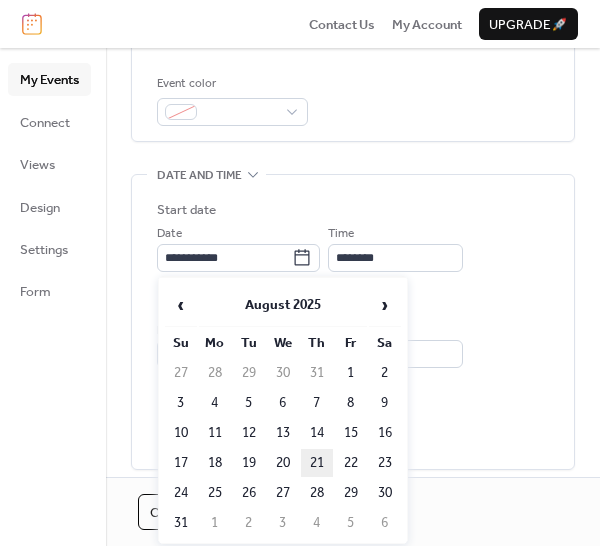 click on "21" at bounding box center [317, 463] 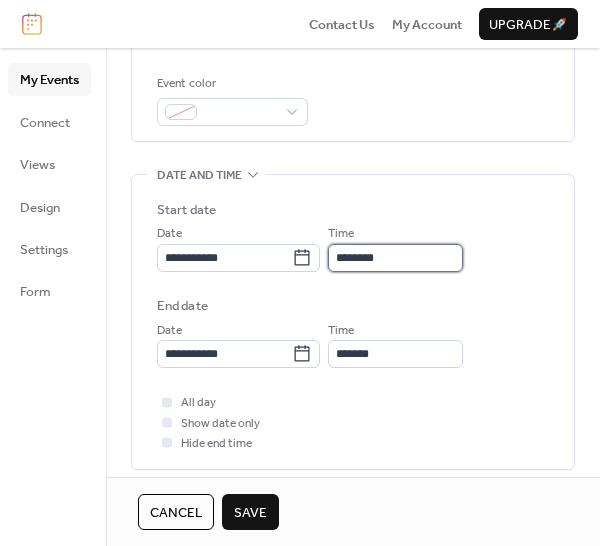 click on "********" at bounding box center [395, 258] 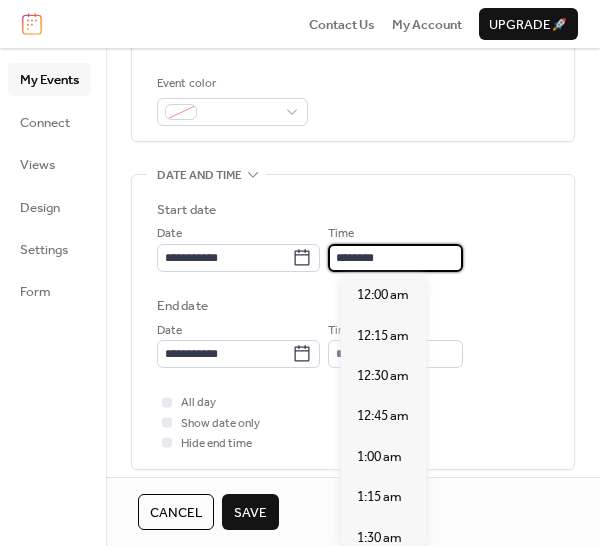 scroll, scrollTop: 1940, scrollLeft: 0, axis: vertical 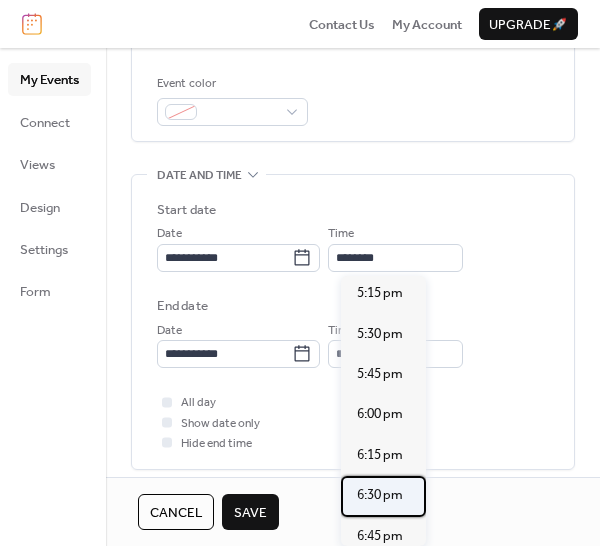 click on "6:30 pm" at bounding box center [380, 495] 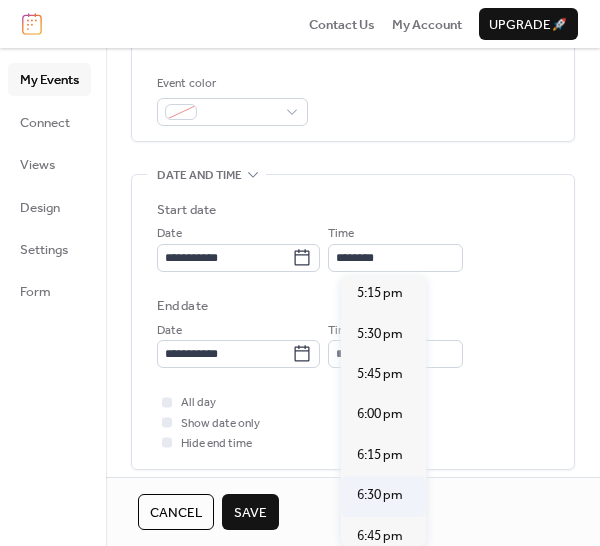 type on "*******" 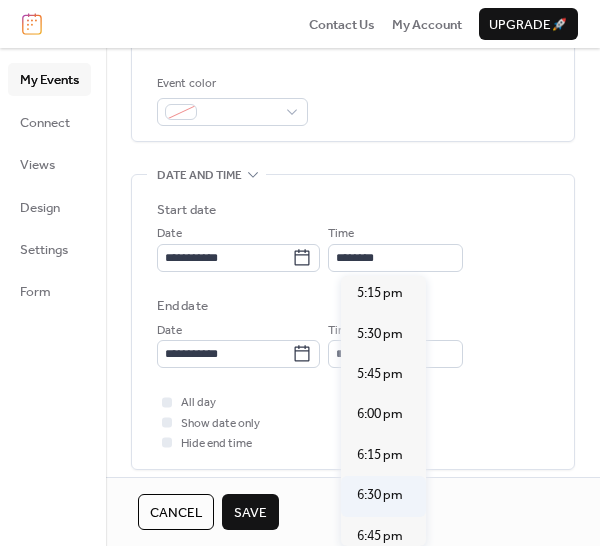 type on "*******" 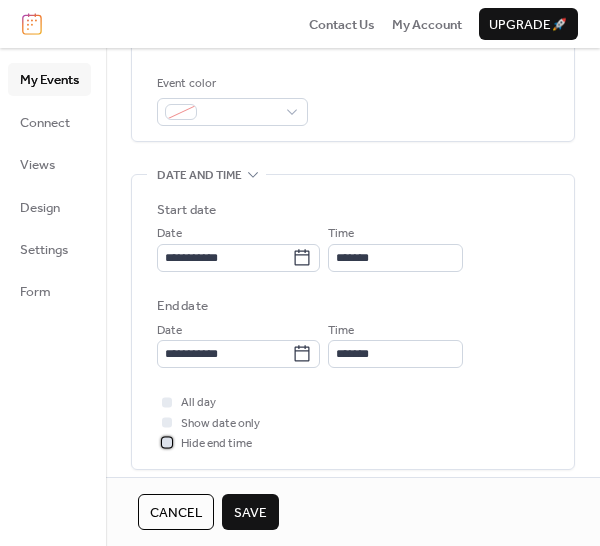 click at bounding box center [167, 443] 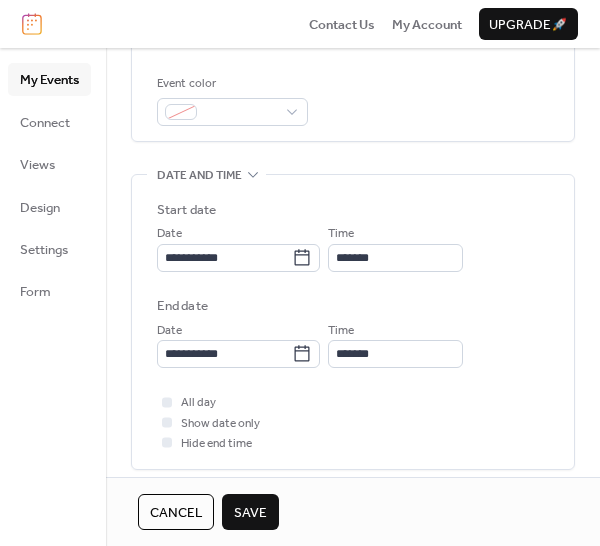 click on "Save" at bounding box center (250, 513) 